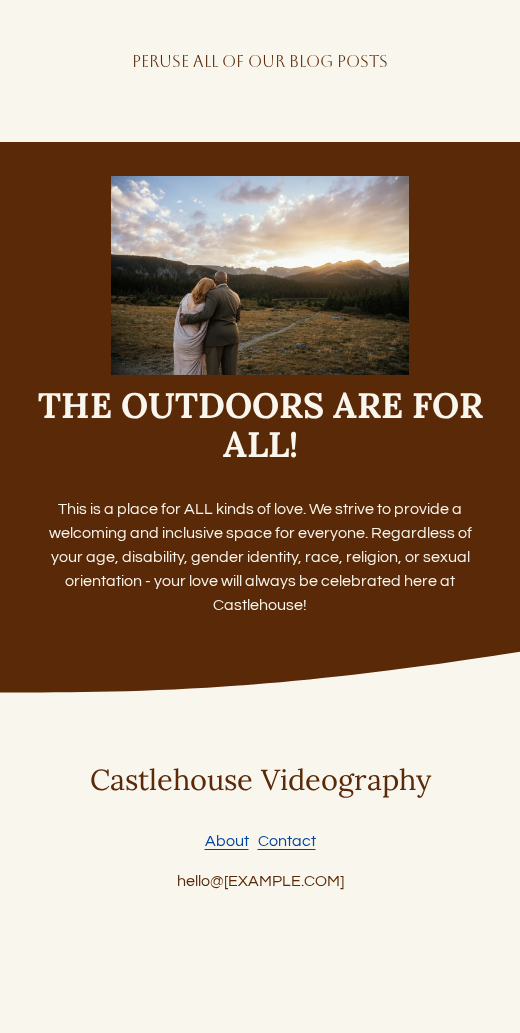 scroll, scrollTop: 10685, scrollLeft: 0, axis: vertical 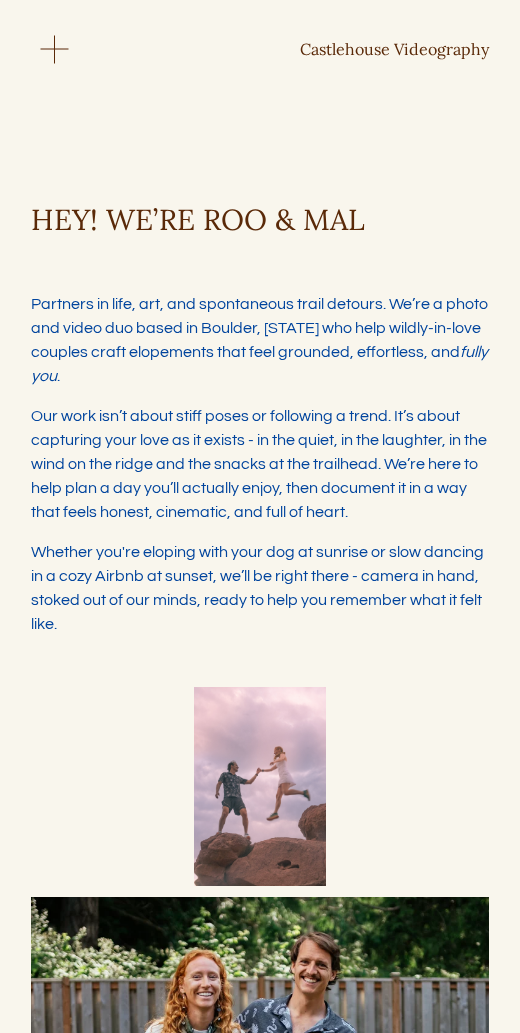 click at bounding box center (55, 49) 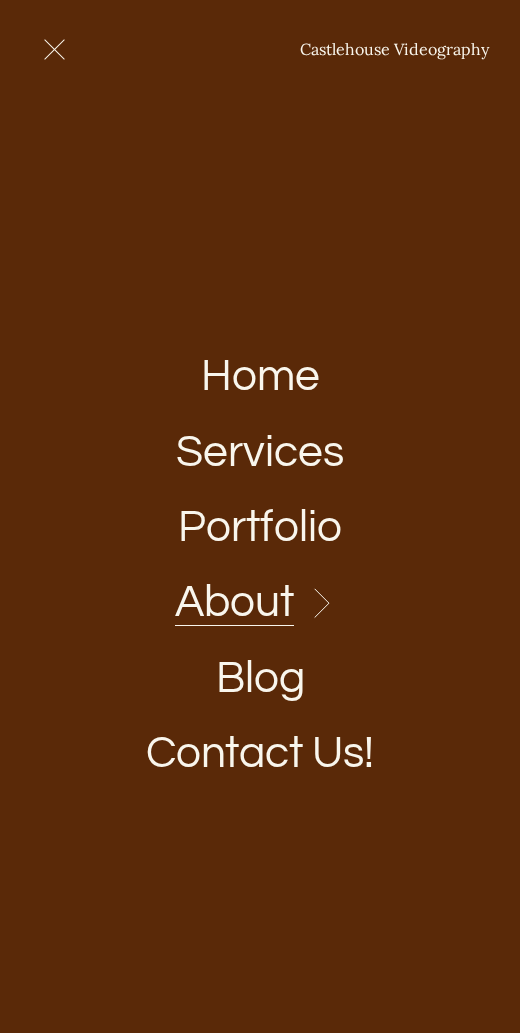 click on "Home" at bounding box center [260, 378] 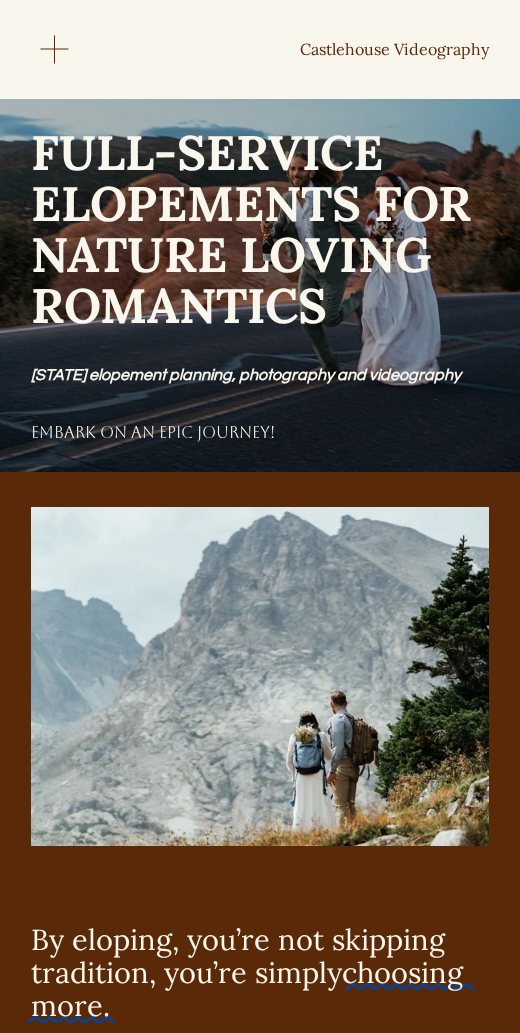 scroll, scrollTop: 0, scrollLeft: 0, axis: both 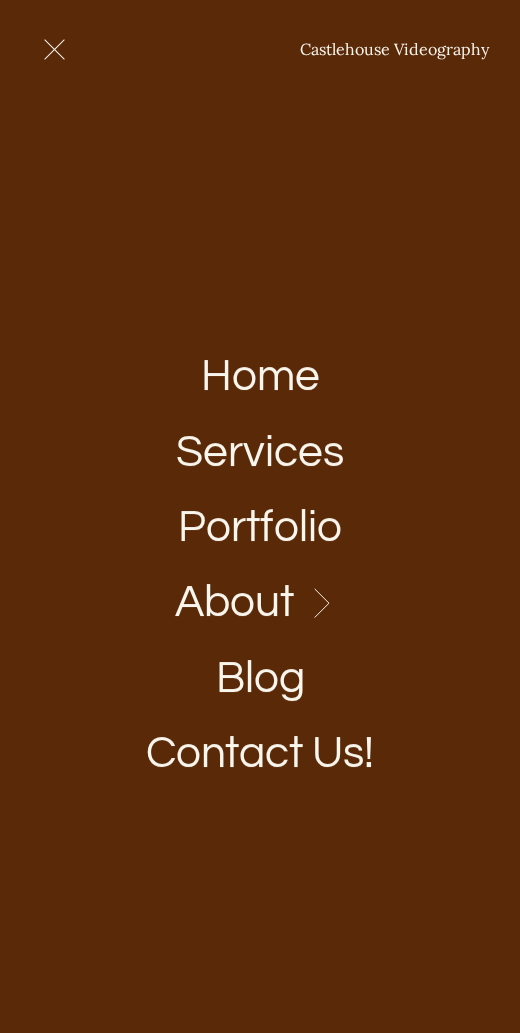 click on "Services" at bounding box center [260, 453] 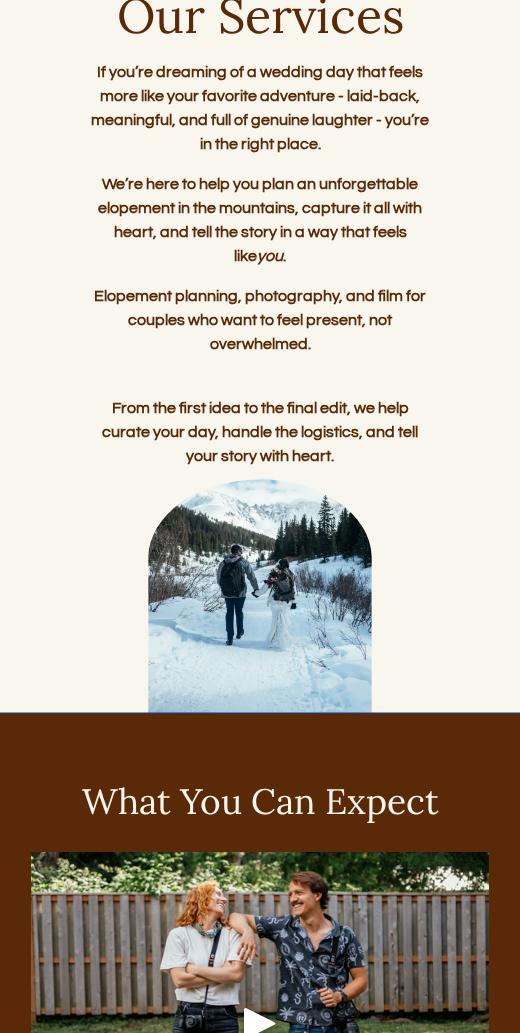 scroll, scrollTop: 0, scrollLeft: 0, axis: both 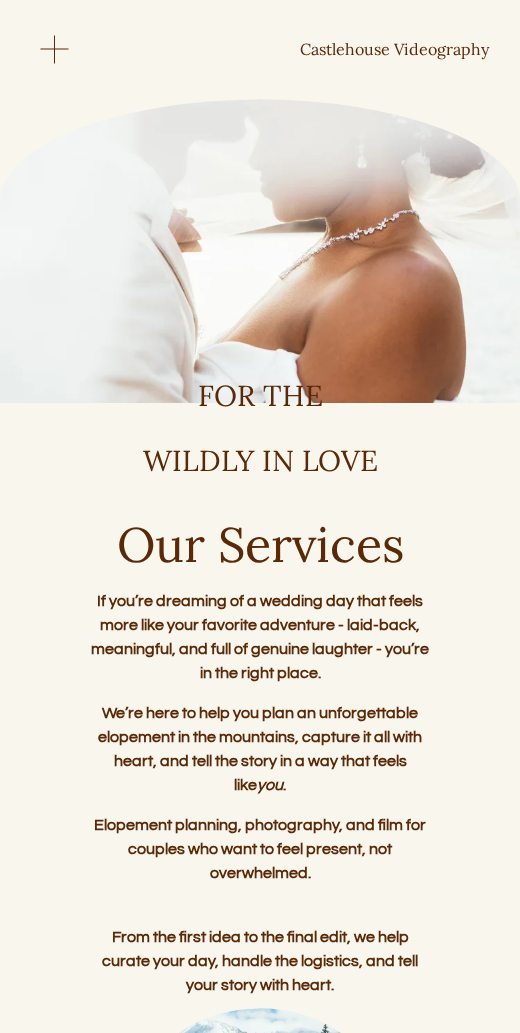 click at bounding box center [54, 49] 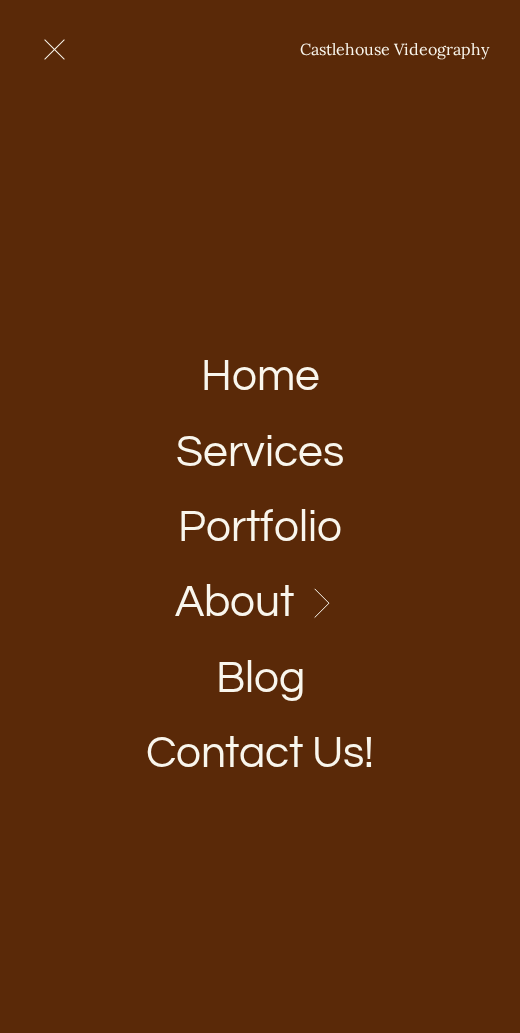 click on "Portfolio" at bounding box center (260, 528) 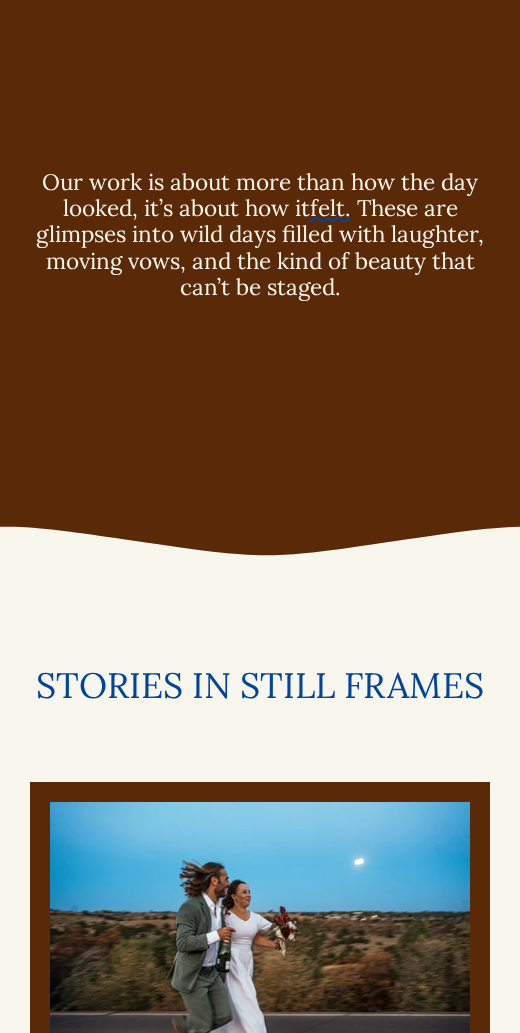 scroll, scrollTop: 0, scrollLeft: 0, axis: both 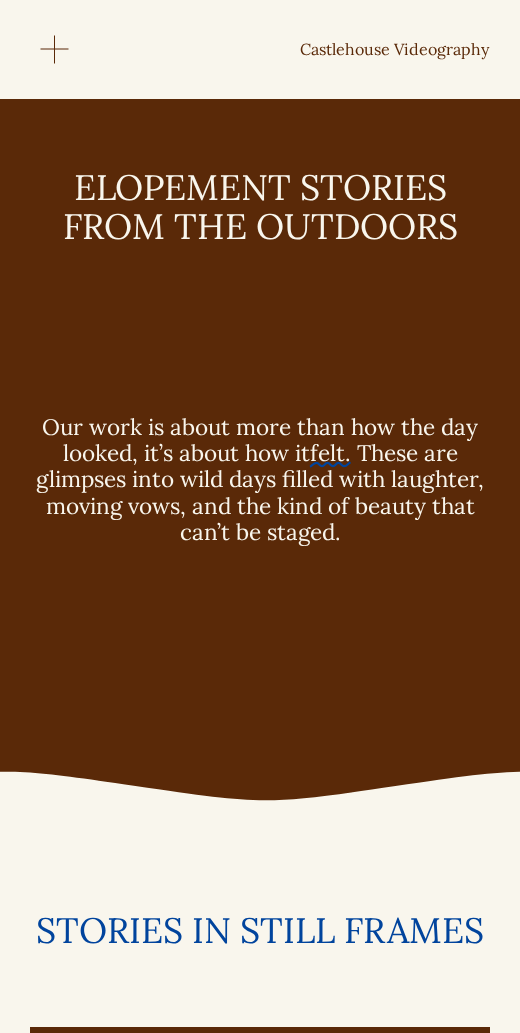 click at bounding box center [54, 49] 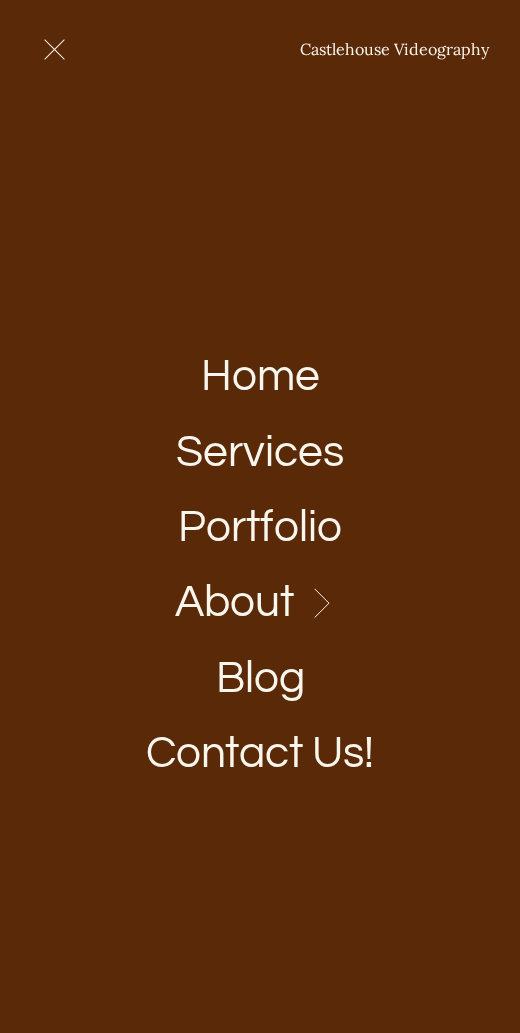 click on "Folder:
About" at bounding box center (260, 604) 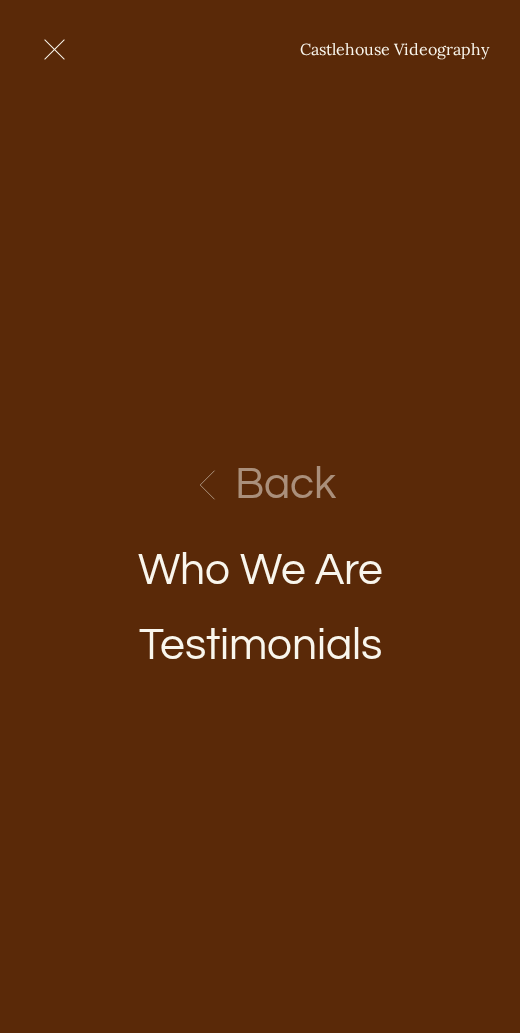 click at bounding box center (54, 49) 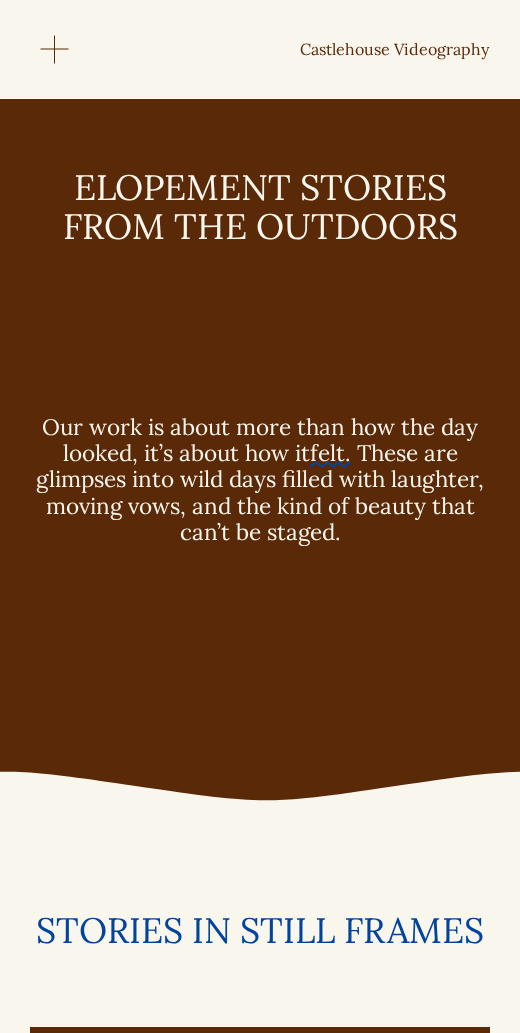 click at bounding box center [54, 49] 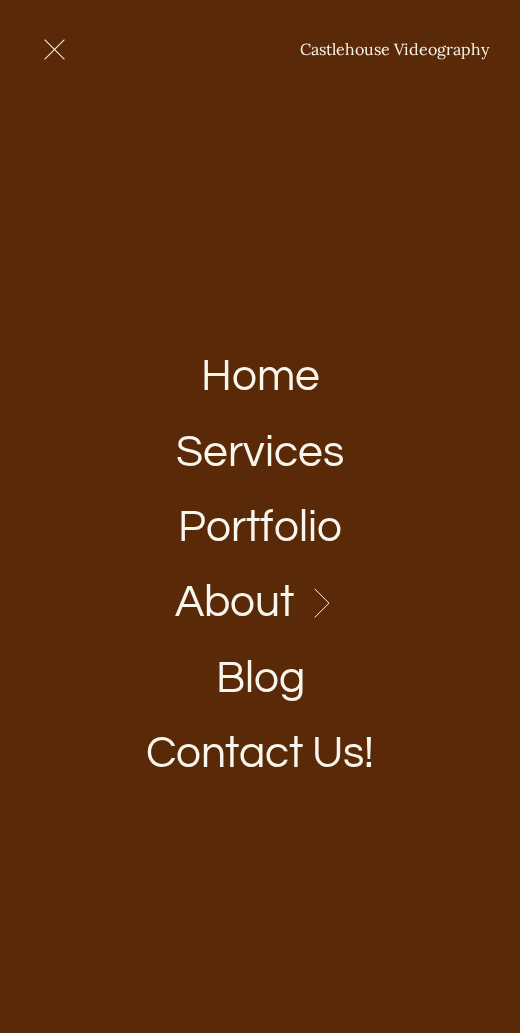 click on "Folder:
About" at bounding box center [260, 604] 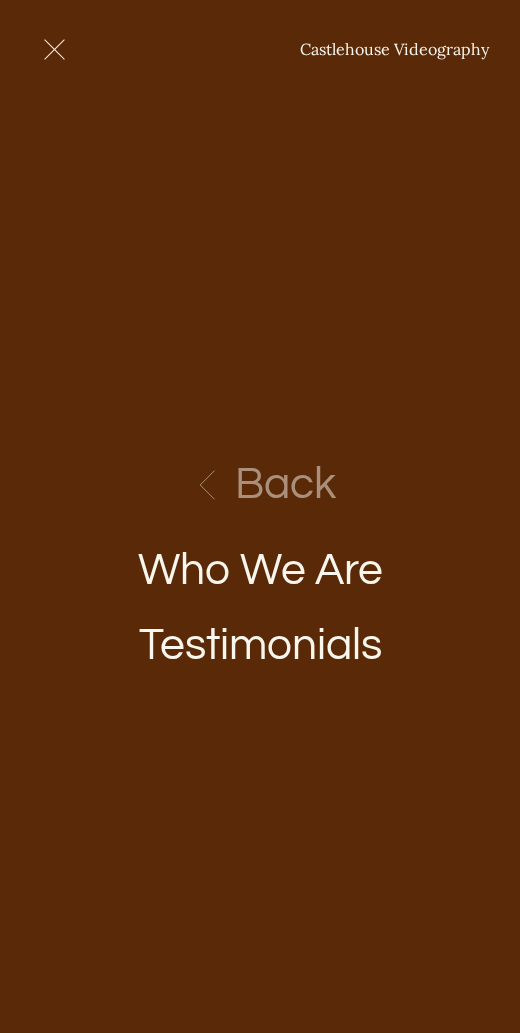 click at bounding box center (54, 49) 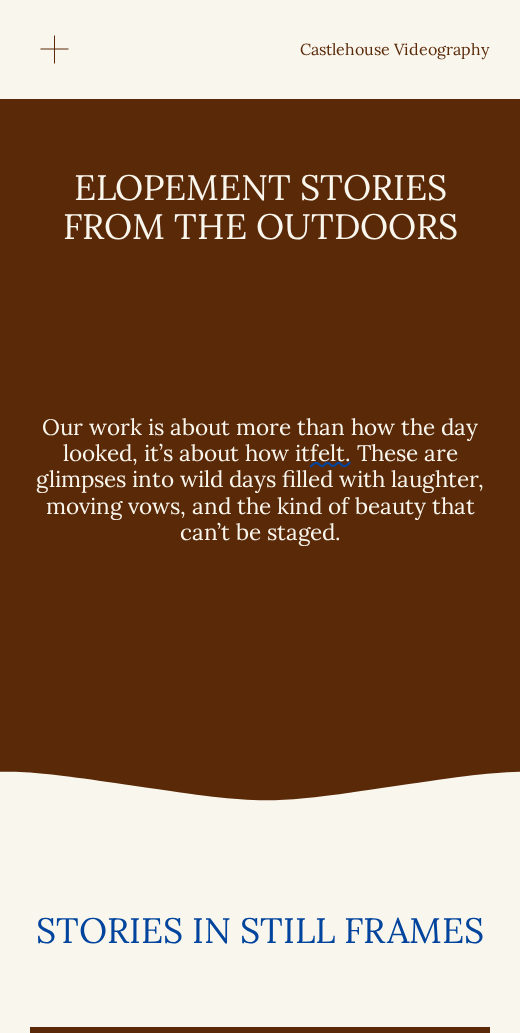 click at bounding box center (54, 49) 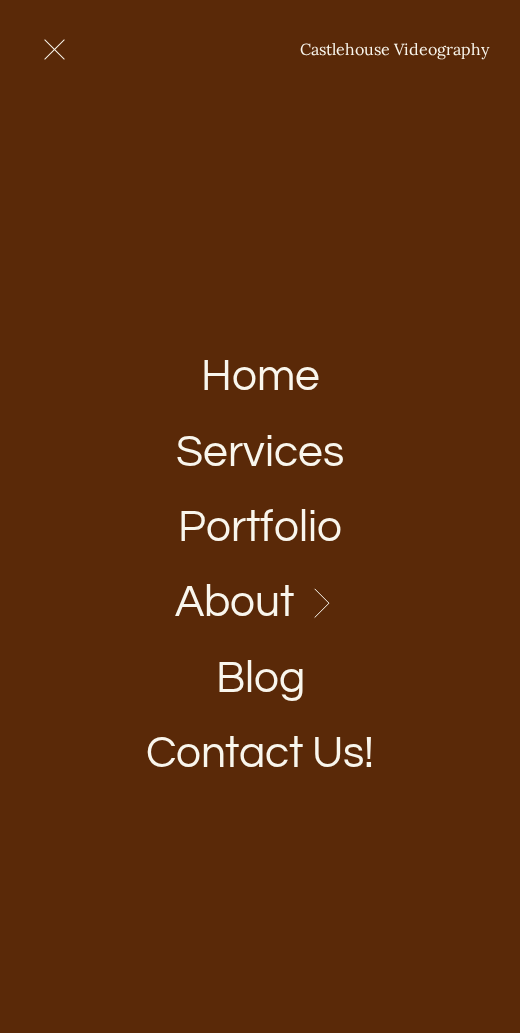 click on "Folder:
About" at bounding box center (260, 603) 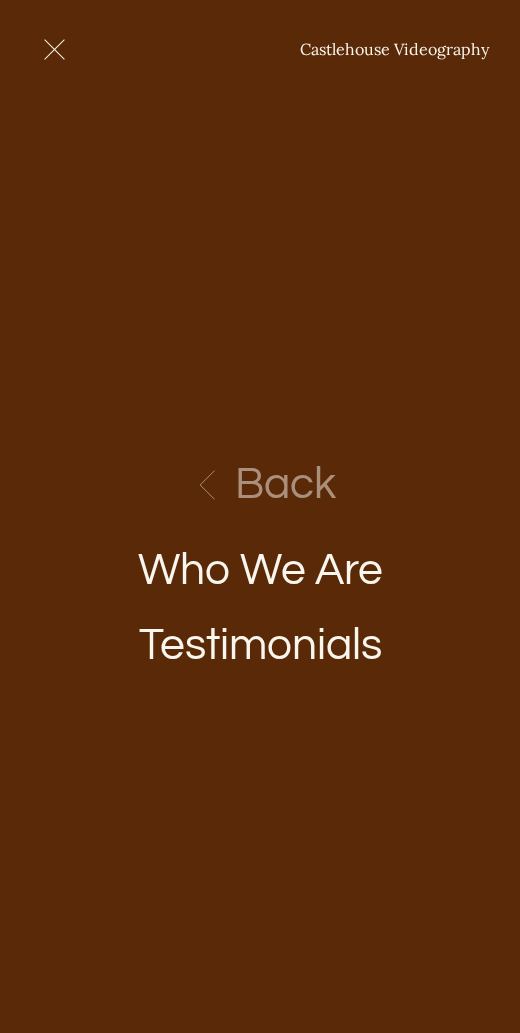 click on "Who We Are" at bounding box center [260, 571] 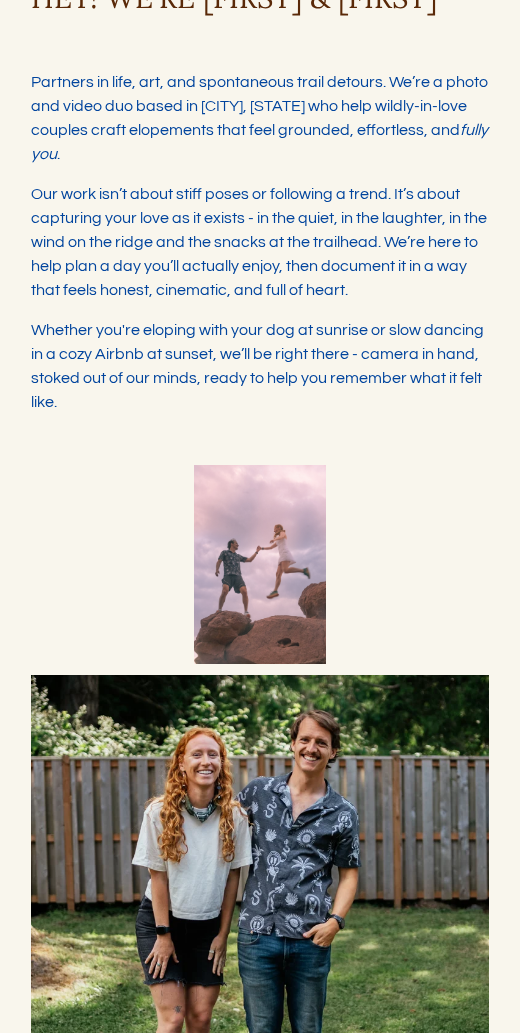 scroll, scrollTop: 0, scrollLeft: 0, axis: both 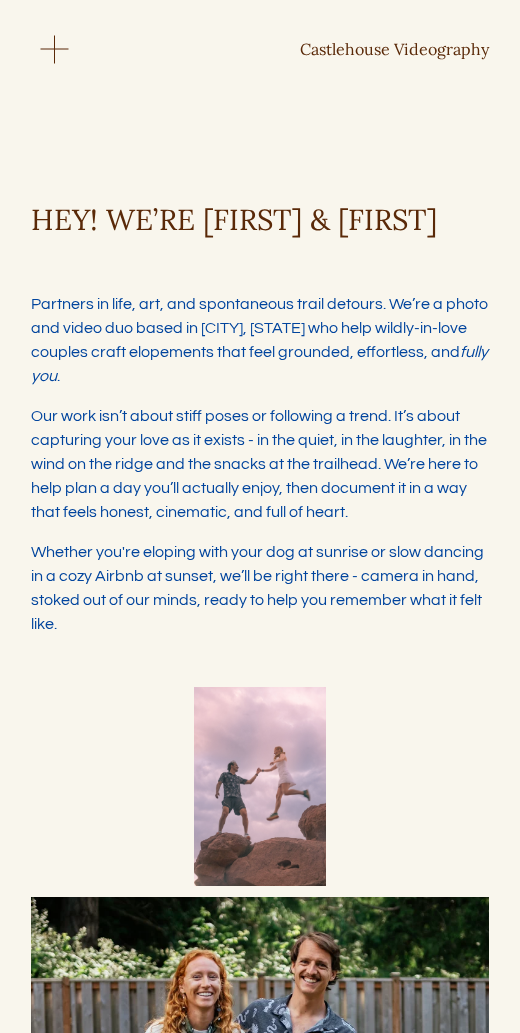 click at bounding box center [54, 50] 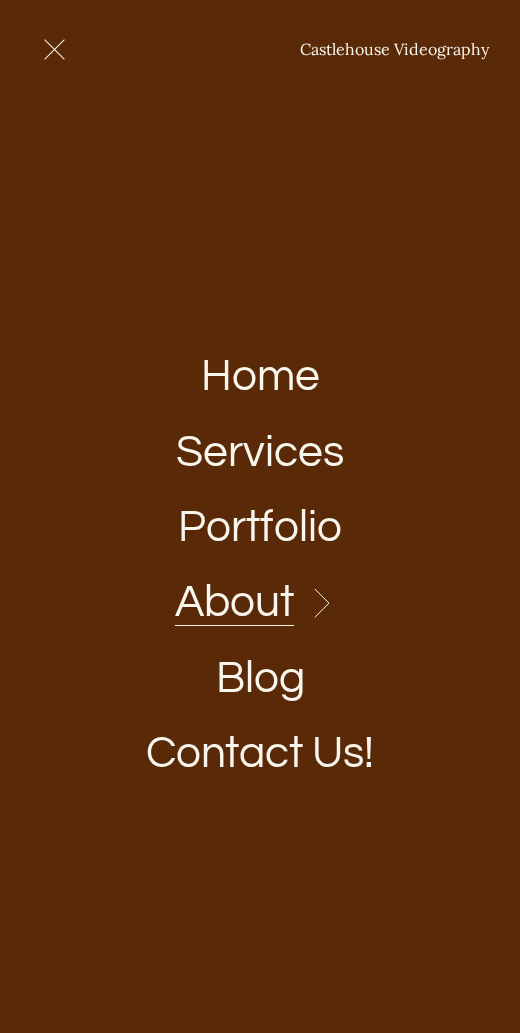 click on "Folder:
About" at bounding box center (260, 604) 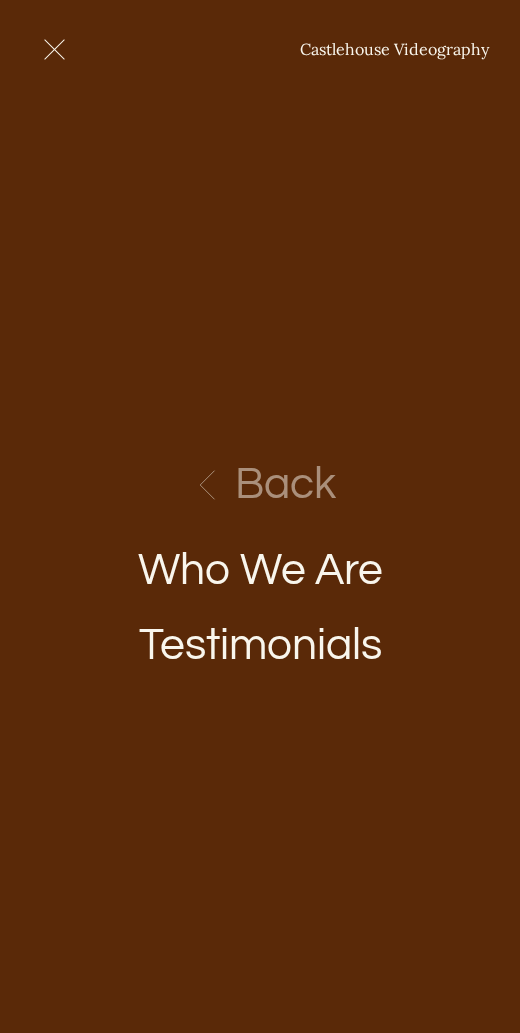 click on "Testimonials" at bounding box center (260, 646) 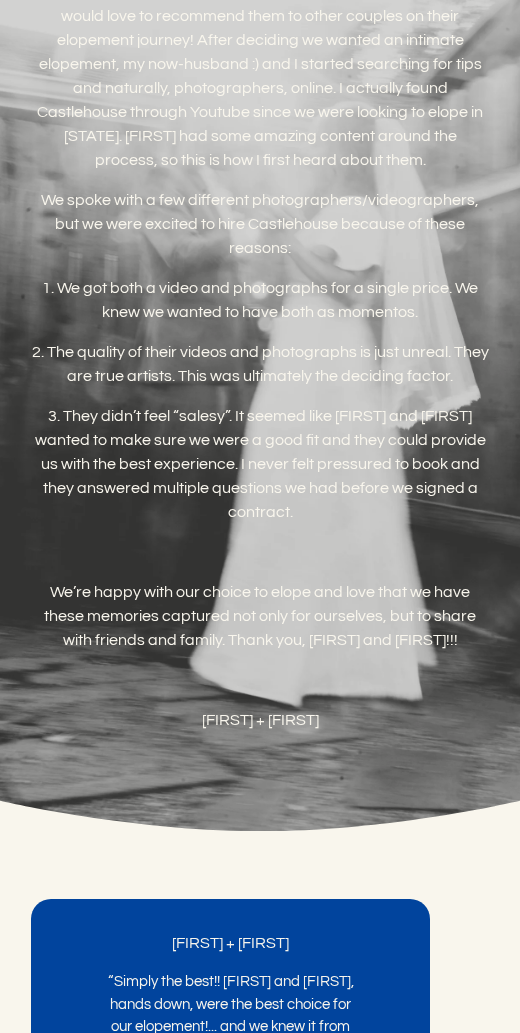 scroll, scrollTop: 0, scrollLeft: 0, axis: both 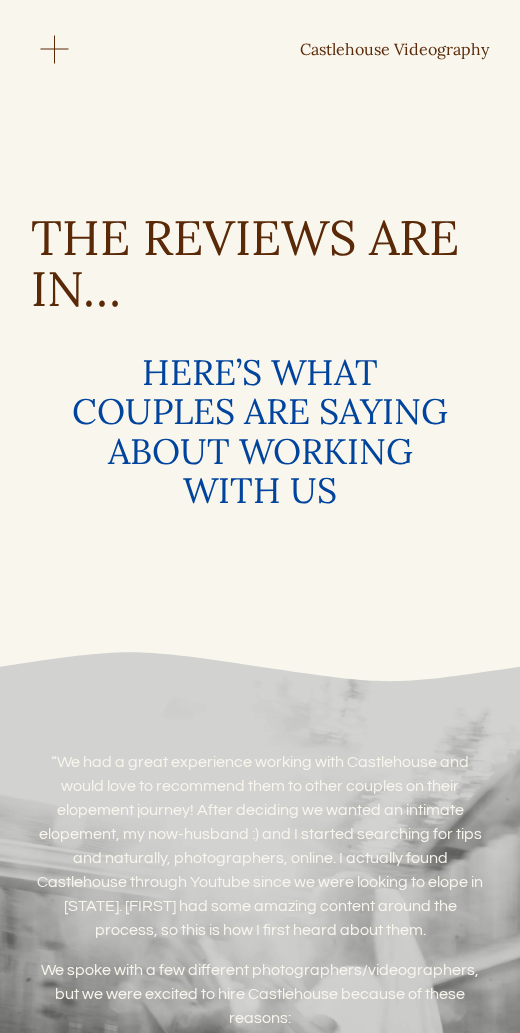 click at bounding box center [54, 49] 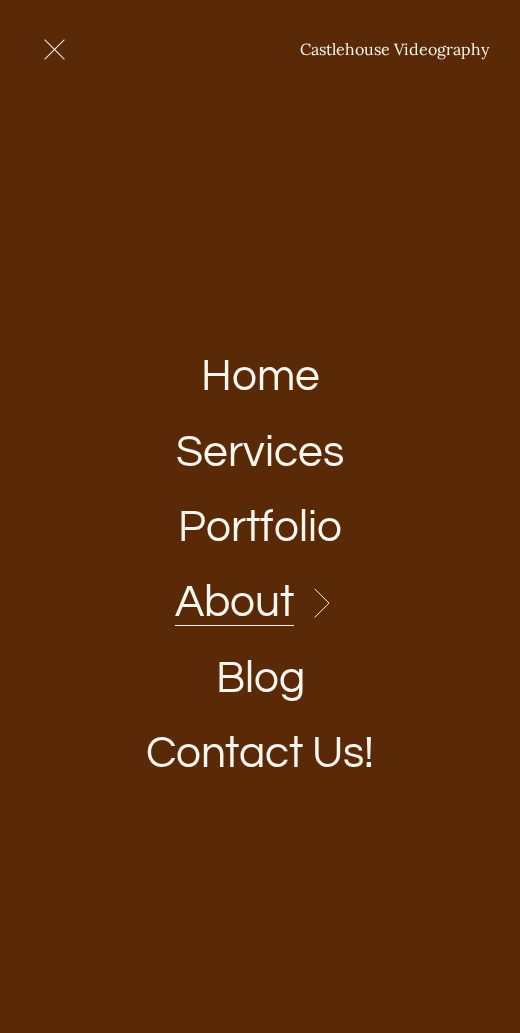 click on "Blog" at bounding box center (260, 679) 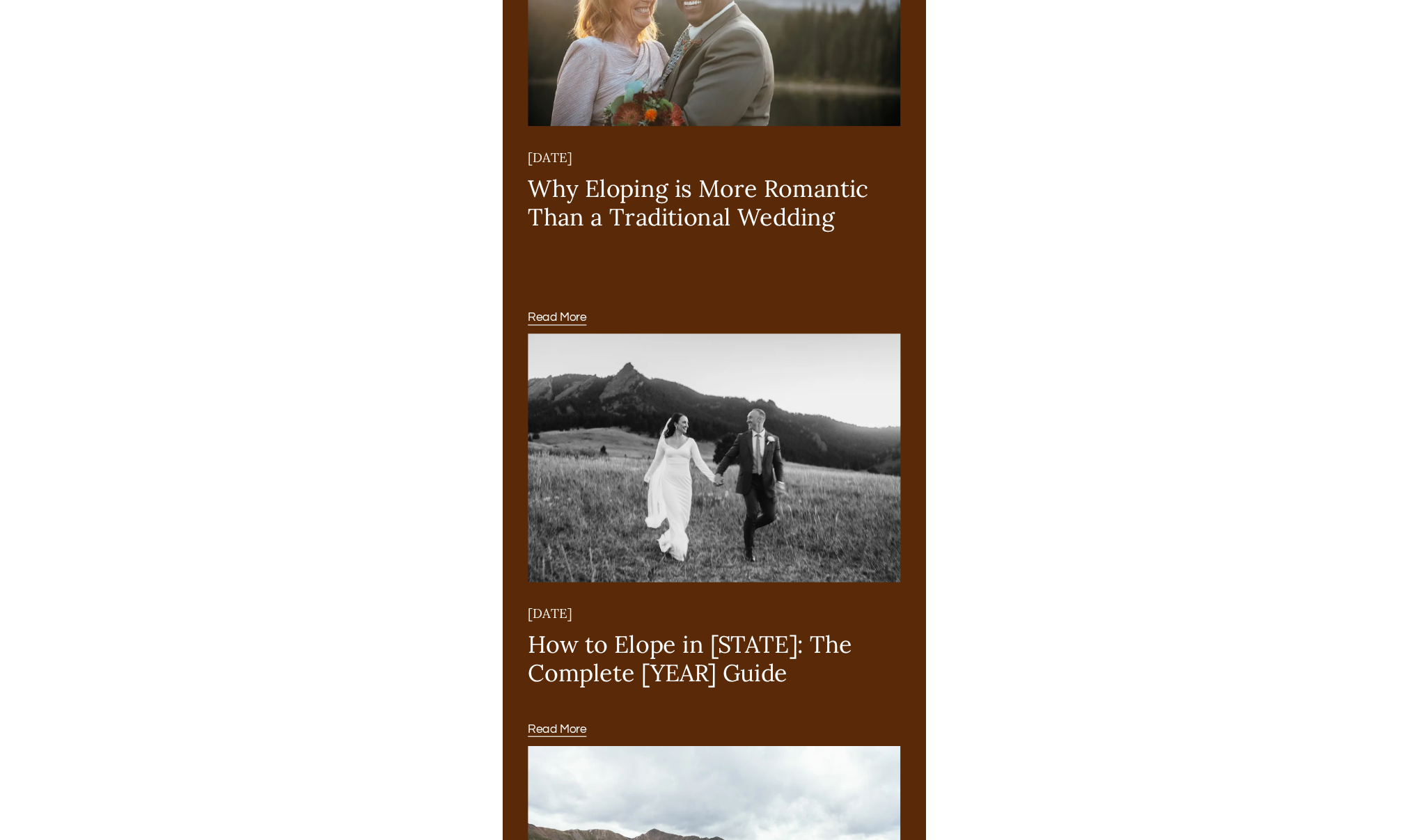 scroll, scrollTop: 0, scrollLeft: 0, axis: both 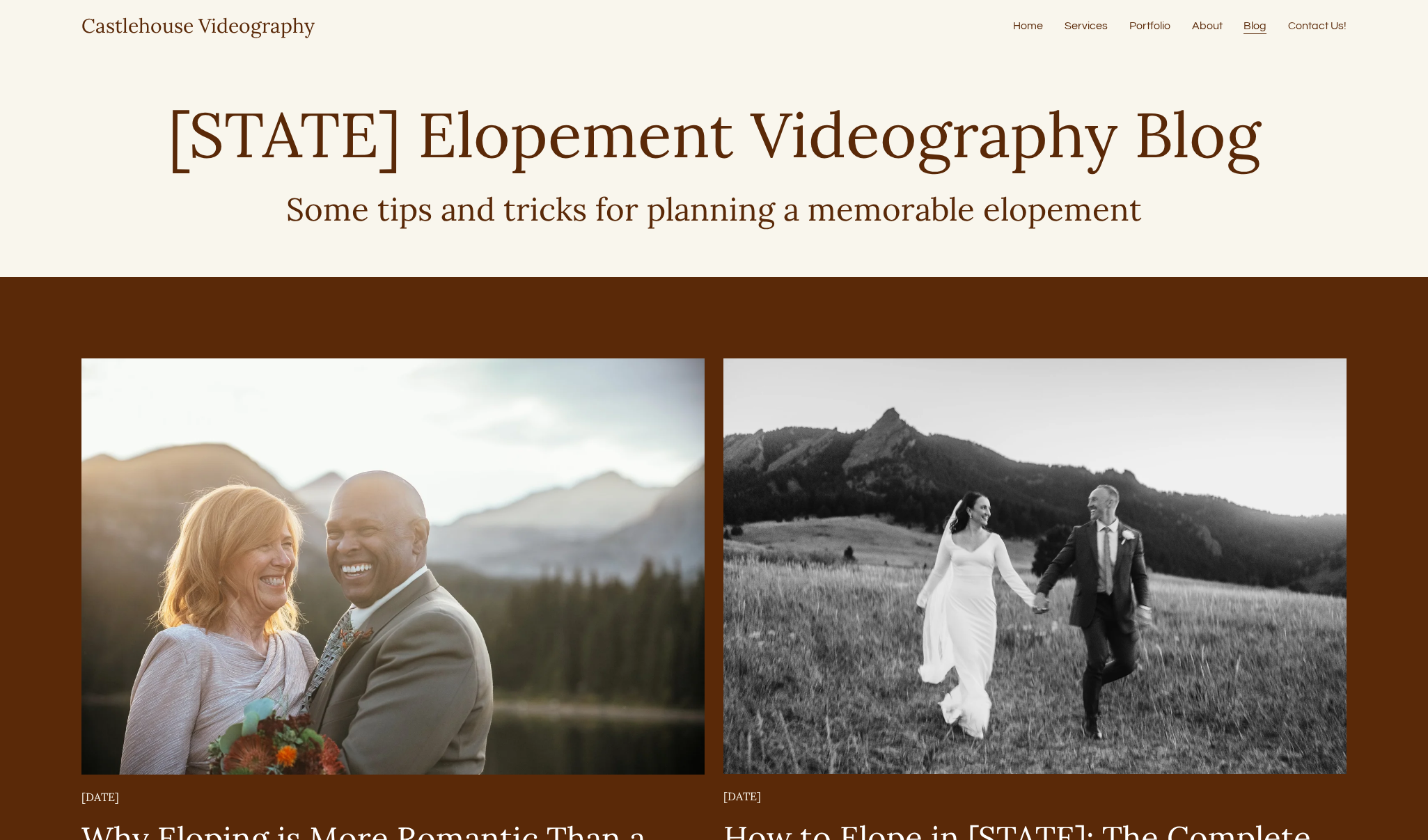click on "Castlehouse Videography" at bounding box center (122, 26) 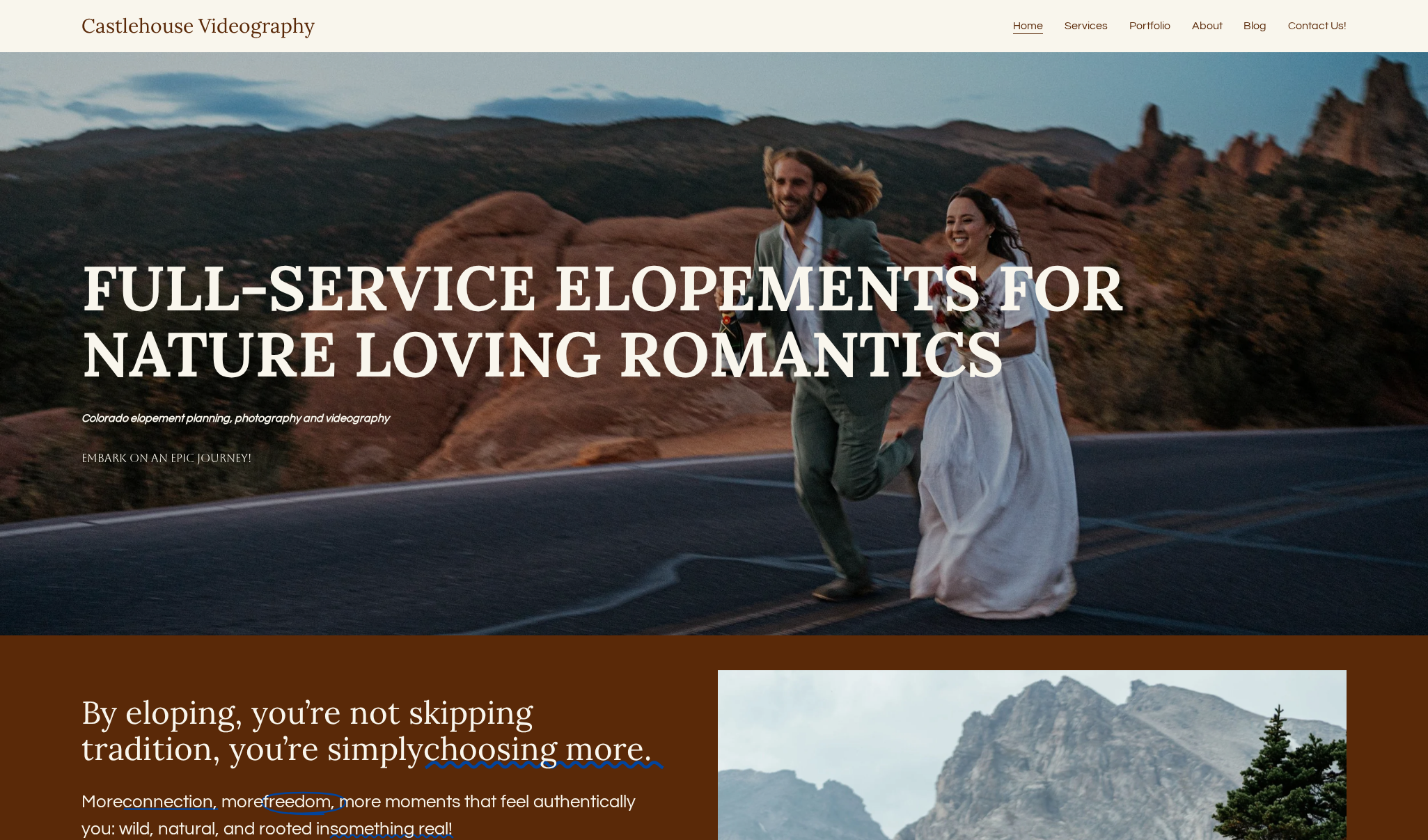scroll, scrollTop: 0, scrollLeft: 0, axis: both 